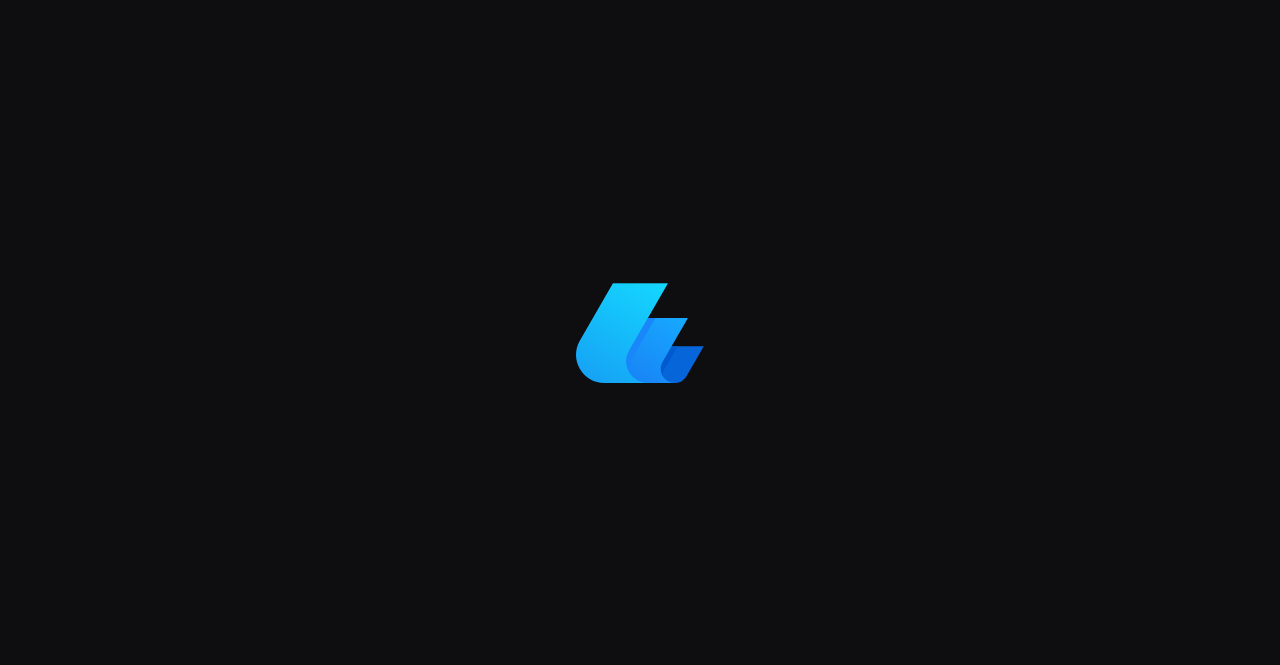 scroll, scrollTop: 0, scrollLeft: 0, axis: both 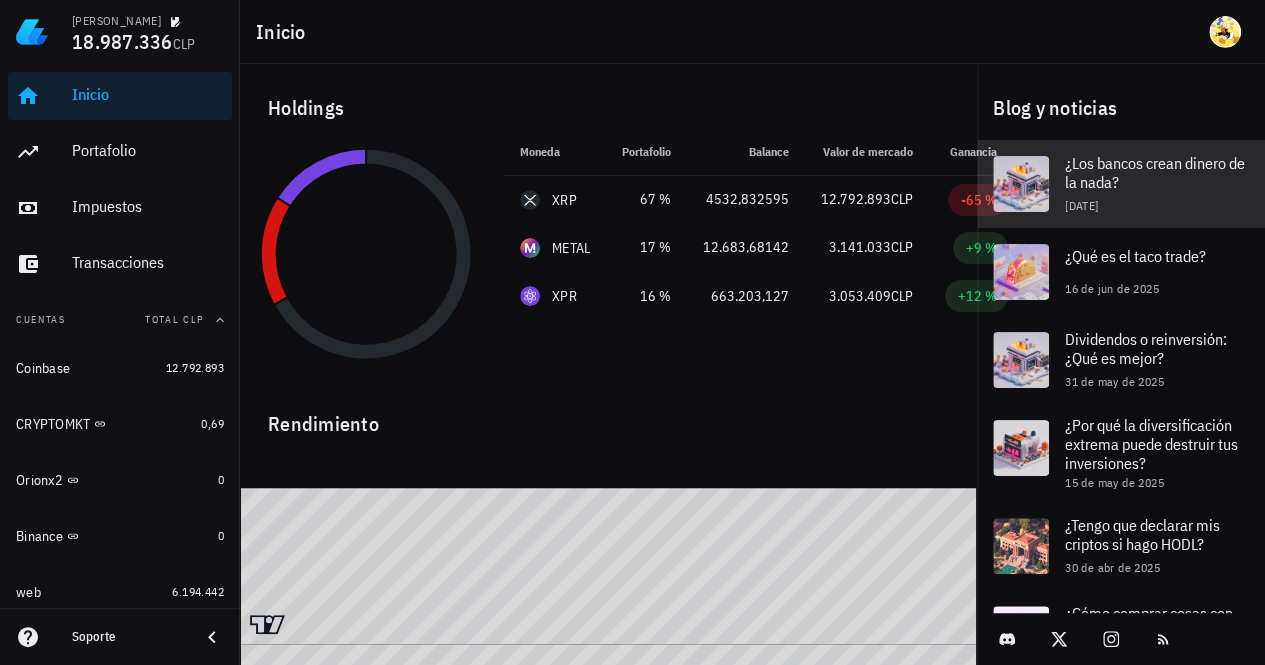 click on "¿Los bancos crean dinero de la nada?" at bounding box center (1155, 172) 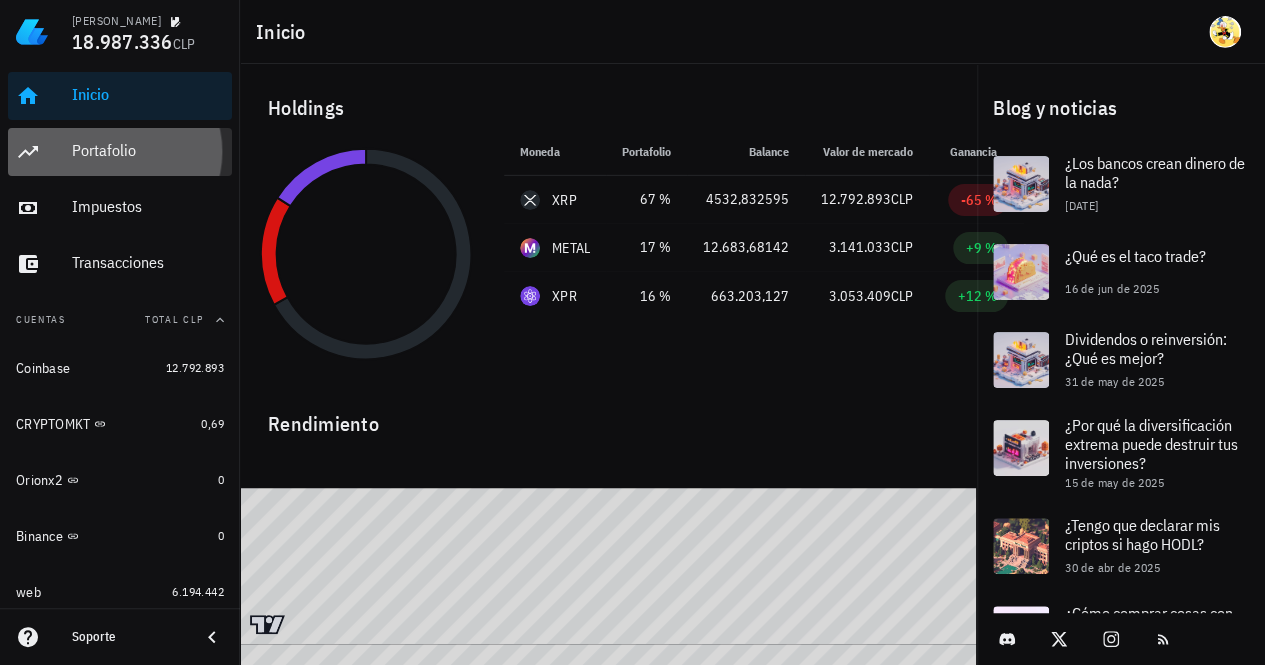 click on "Portafolio" at bounding box center [148, 150] 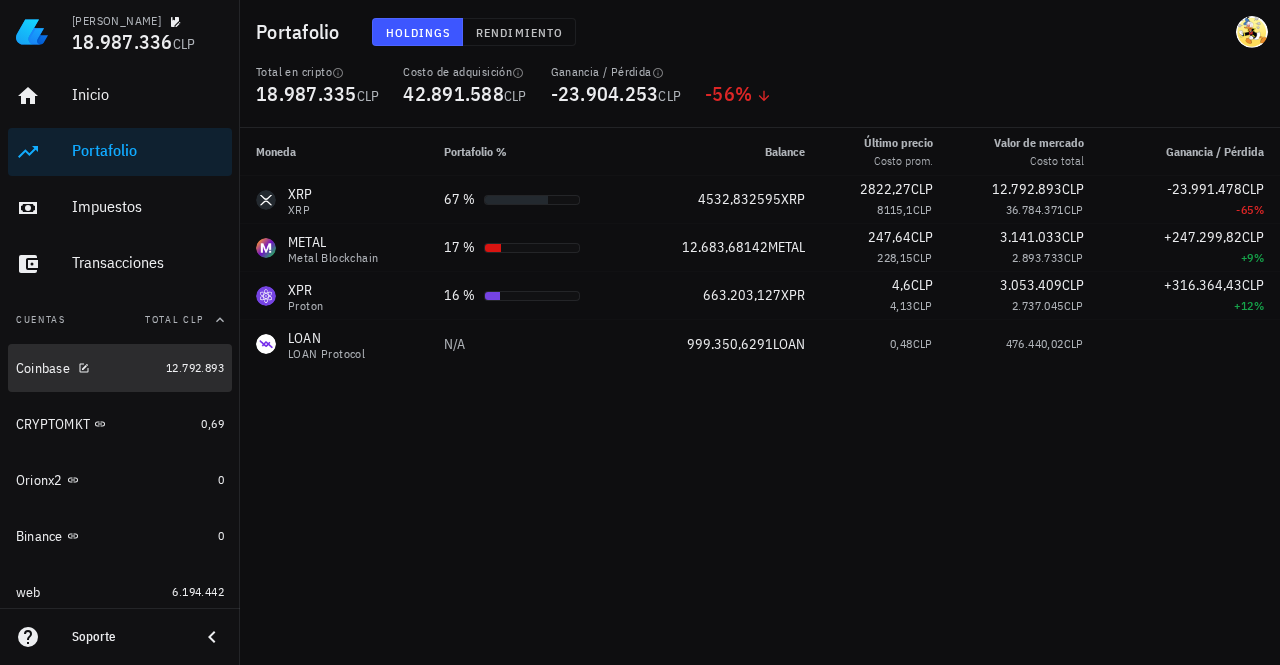 click on "Coinbase" at bounding box center (87, 368) 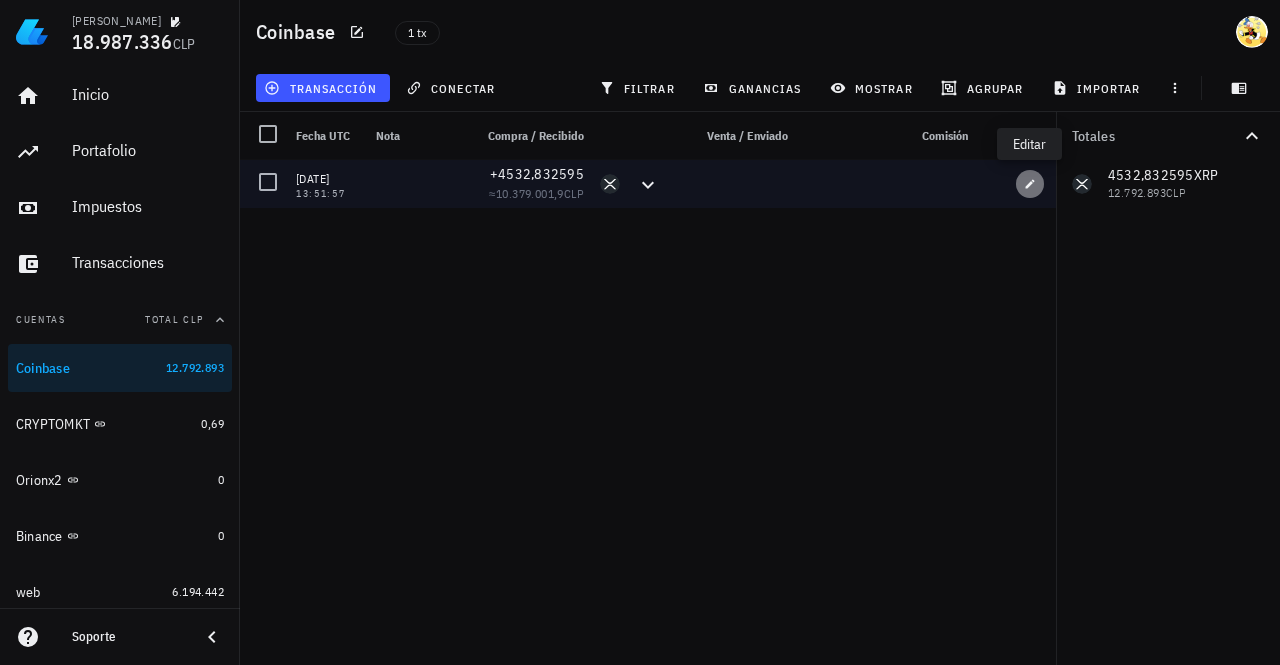 click 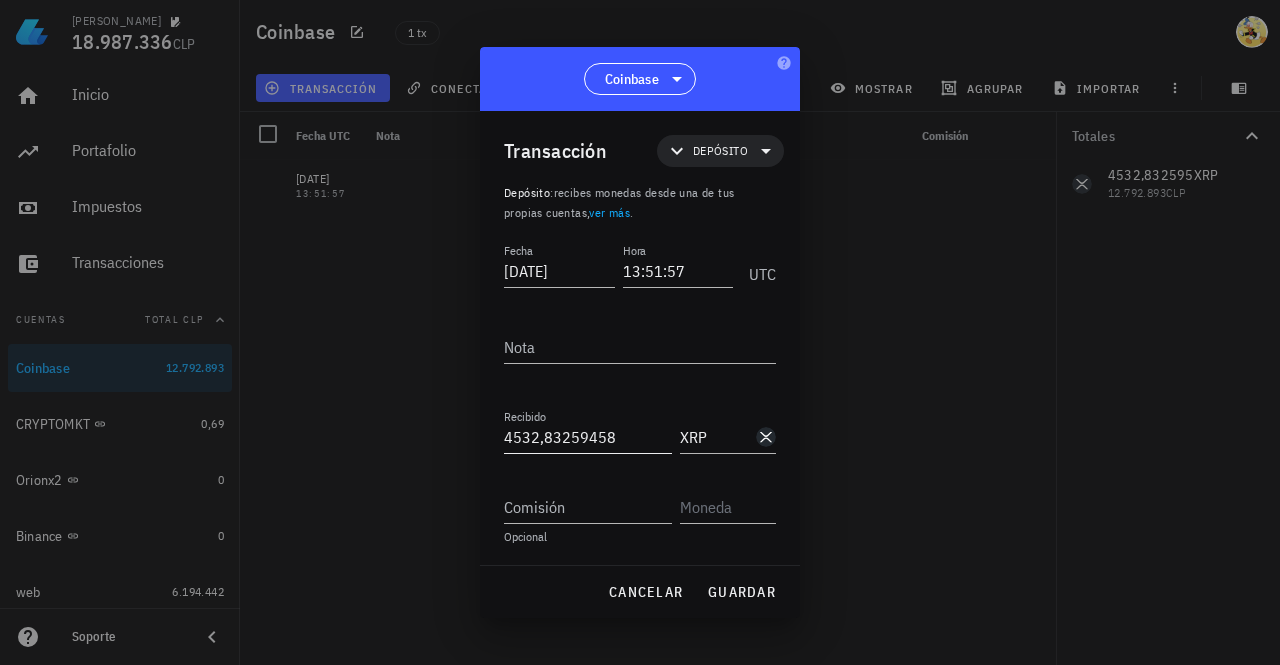 click on "4532,83259458" at bounding box center [588, 437] 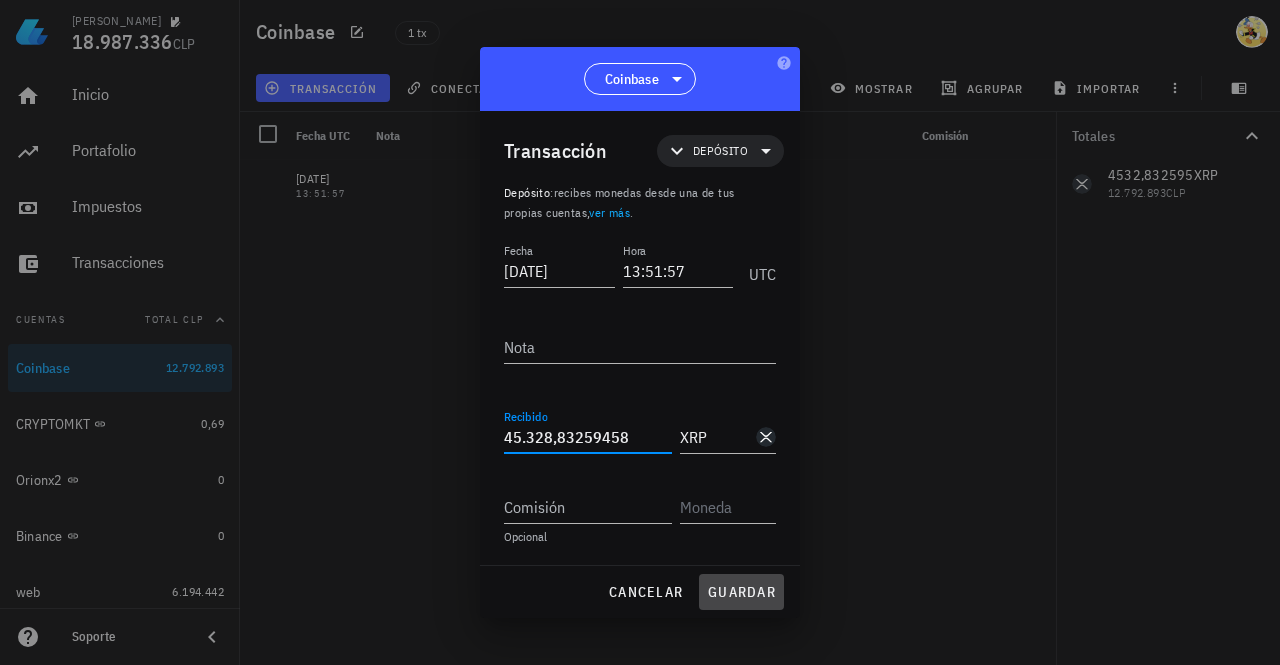 click on "guardar" at bounding box center [741, 592] 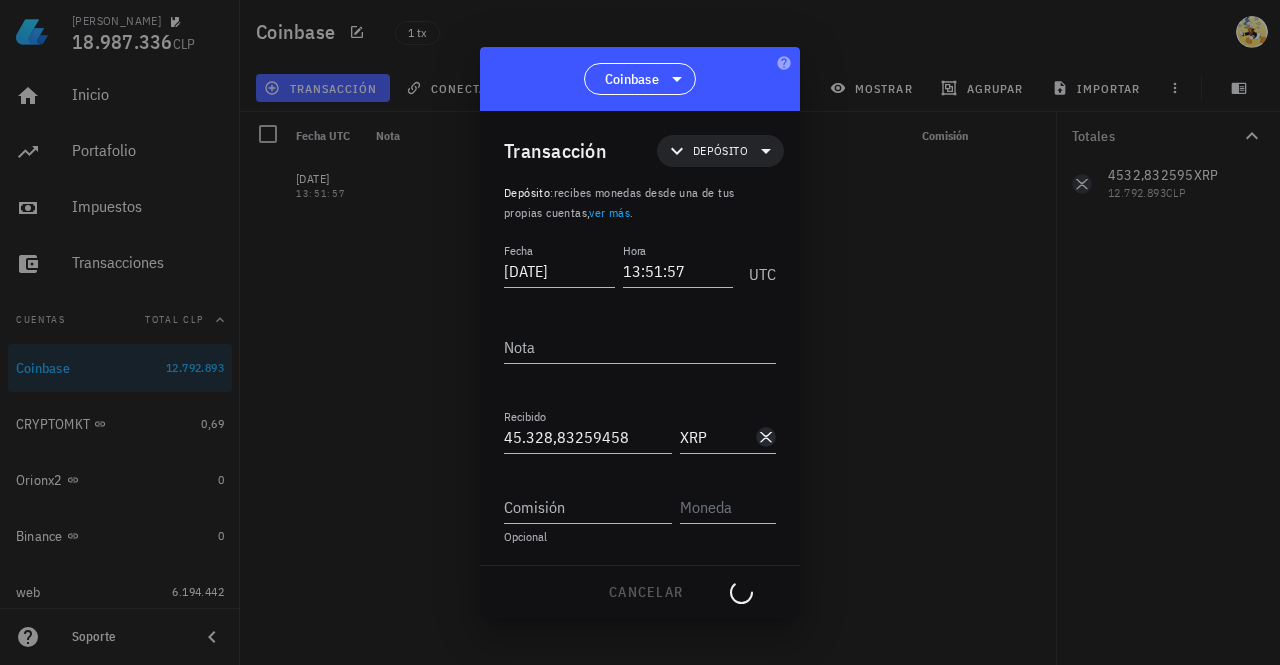 type on "4.532,83259458" 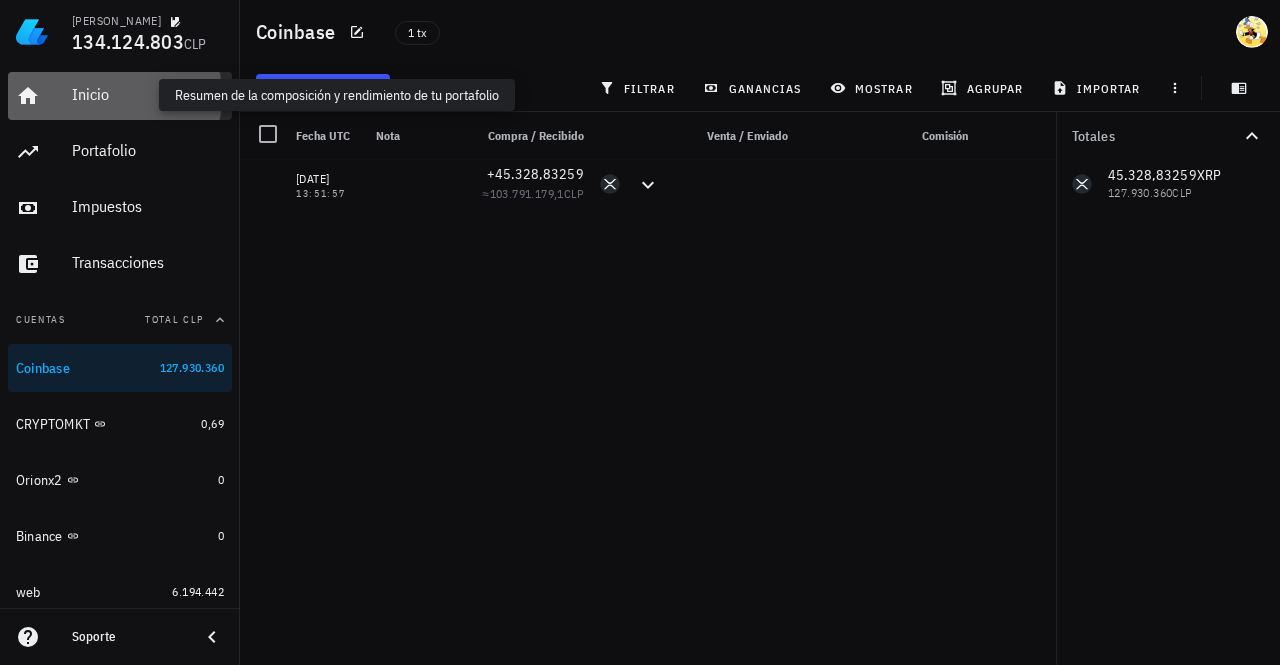 click on "Inicio" at bounding box center [148, 94] 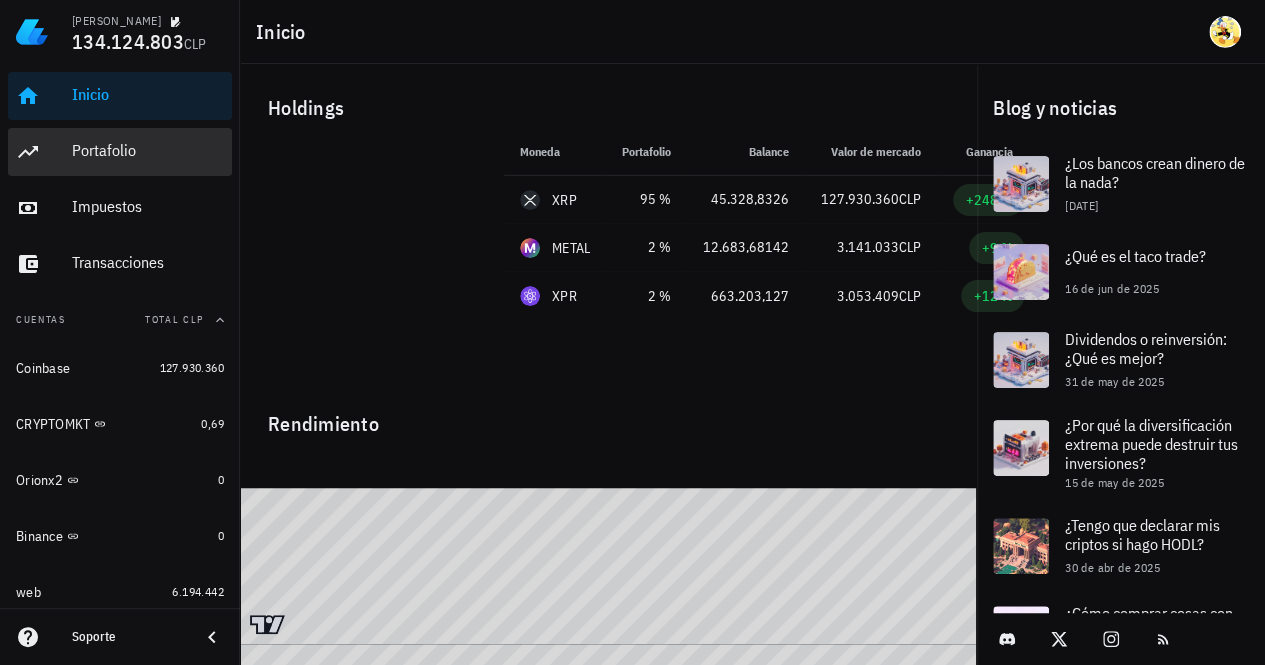 click on "Portafolio" at bounding box center (148, 150) 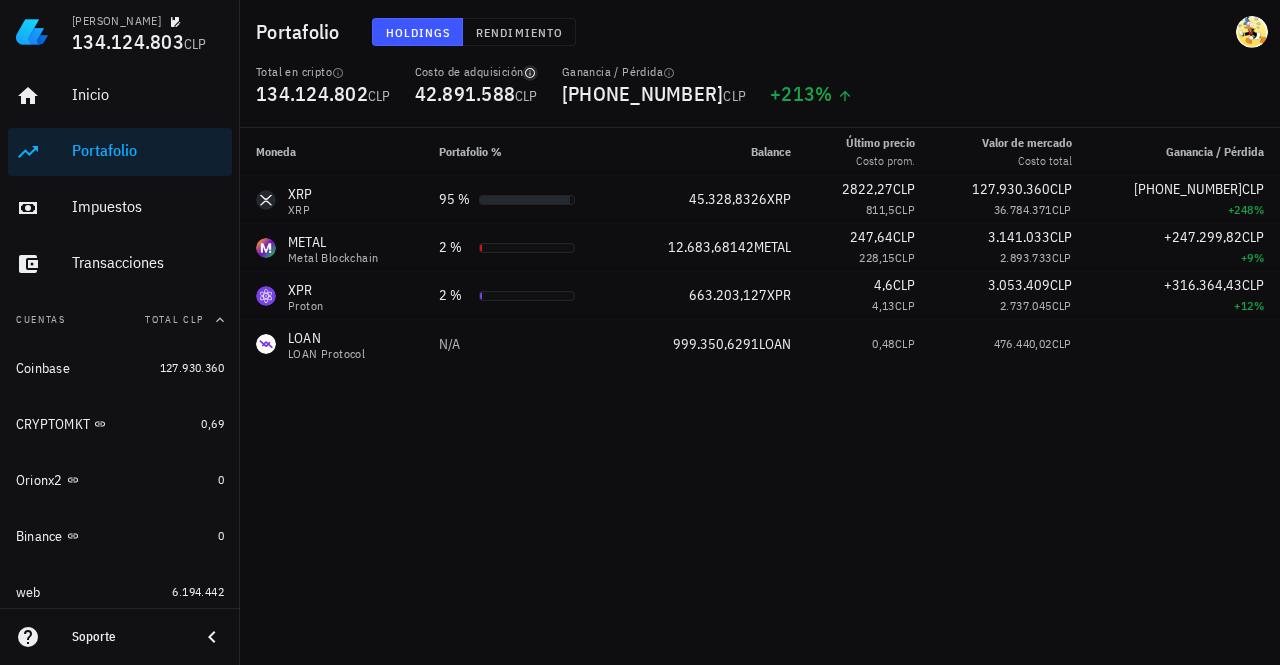 click 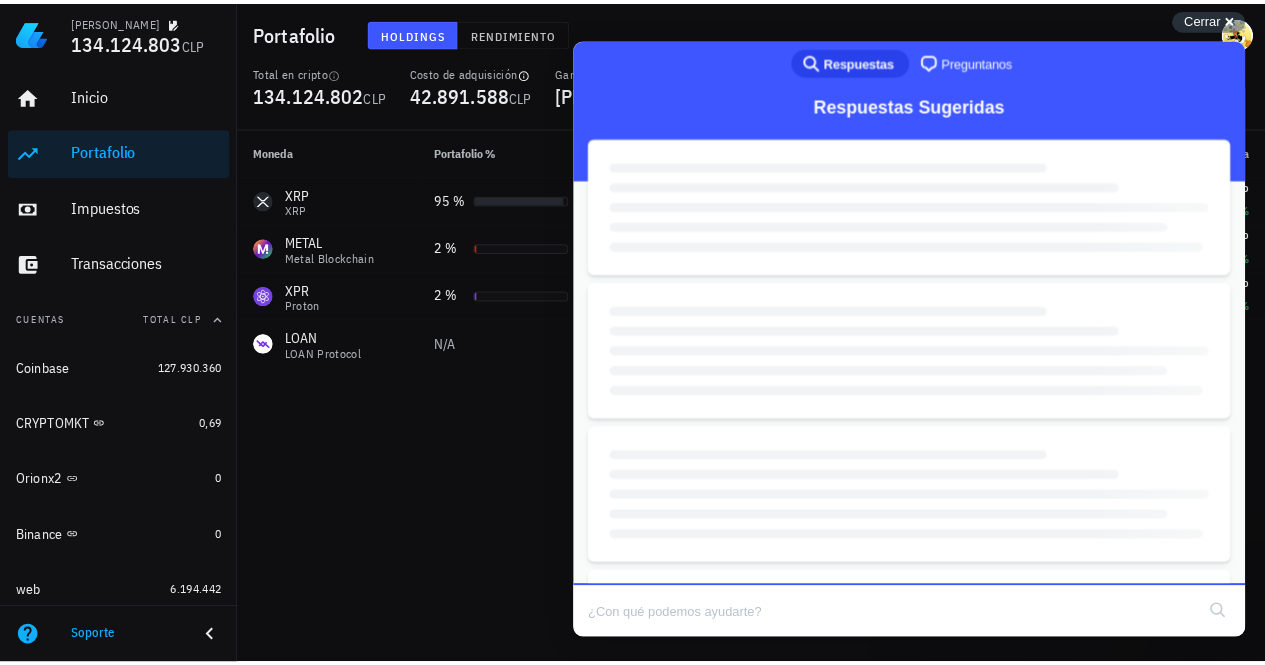 scroll, scrollTop: 0, scrollLeft: 0, axis: both 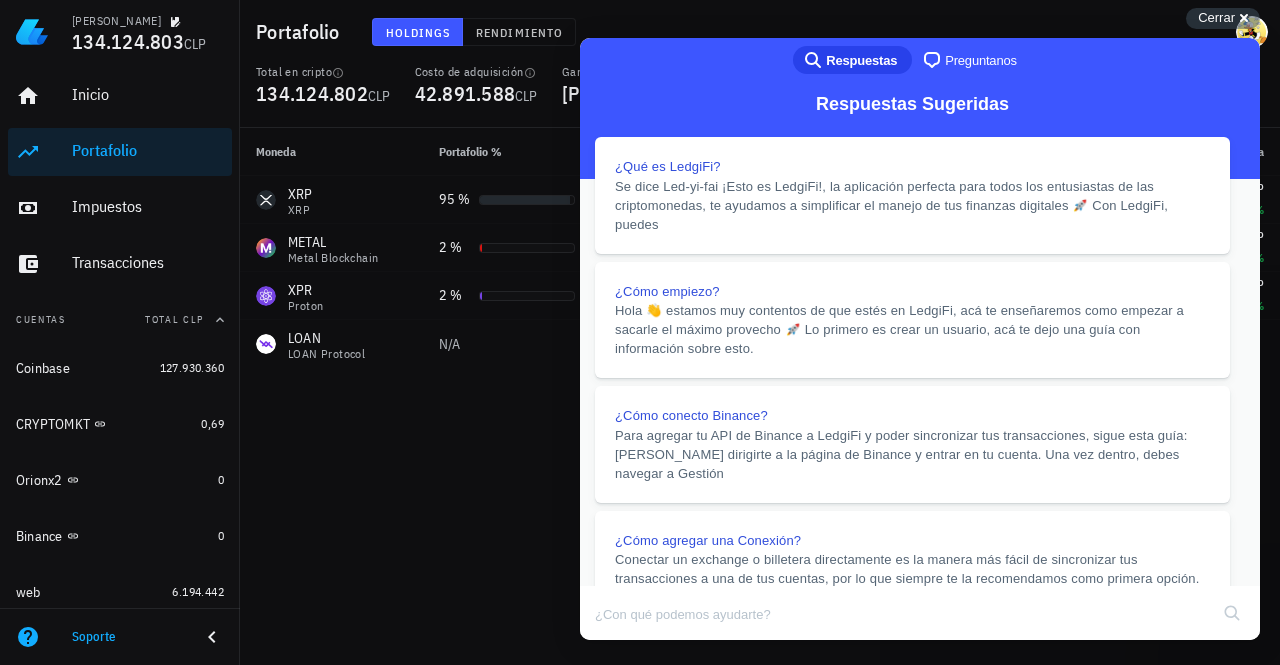 click on "Close" at bounding box center [599, 654] 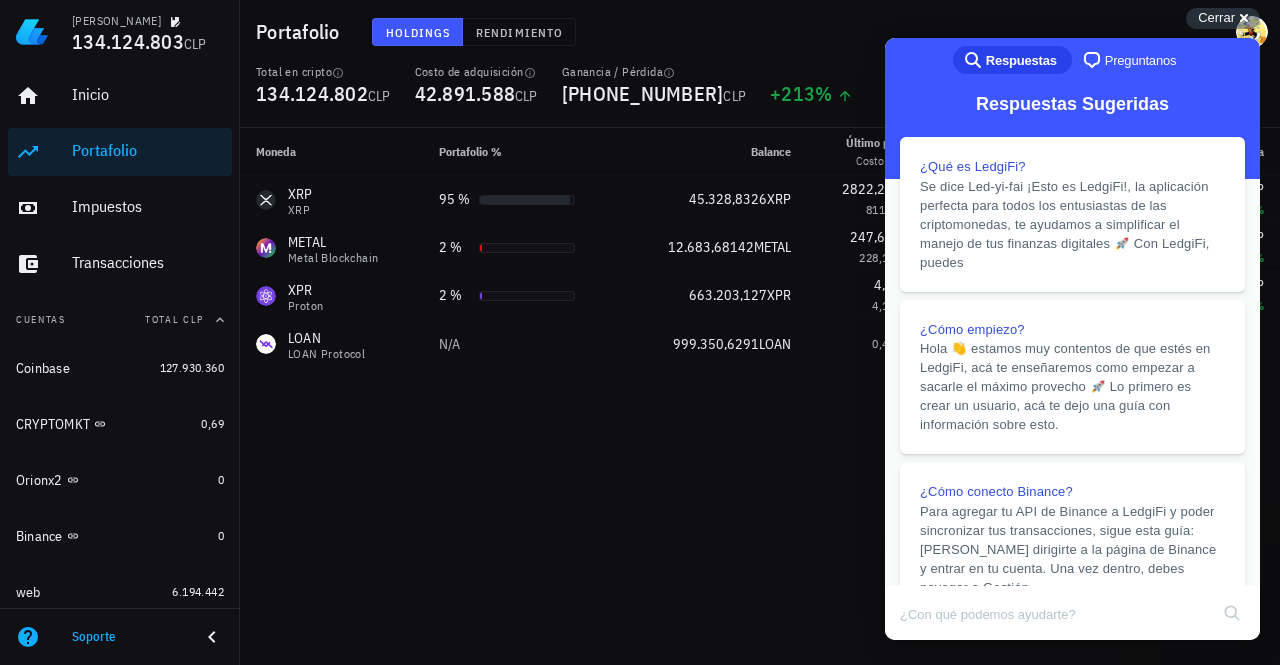 click on "Moneda Portafolio % Balance
Último precio
Costo prom.
Valor [PERSON_NAME]
Costo total
Ganancia / Pérdida
XRP   XRP 95 %   45.328,8326  XRP 2822,27  CLP   811,5  CLP 127.930.360  CLP   36.784.371  CLP [PHONE_NUMBER]  CLP   +248  %     METAL   Metal Blockchain 2 %   12.683,68142  METAL 247,64  CLP   228,15  CLP 3.141.033  CLP   2.893.733  CLP +247.299,82  CLP   +9  %     XPR   Proton 2 %   663.203,127  XPR 4,6  CLP   4,13  CLP 3.053.409  CLP   2.737.045  CLP +316.364,43  CLP   +12  %     LOAN   LOAN Protocol N/A   999.350,6291  LOAN   0,48  CLP   476.440,02  CLP" at bounding box center [760, 396] 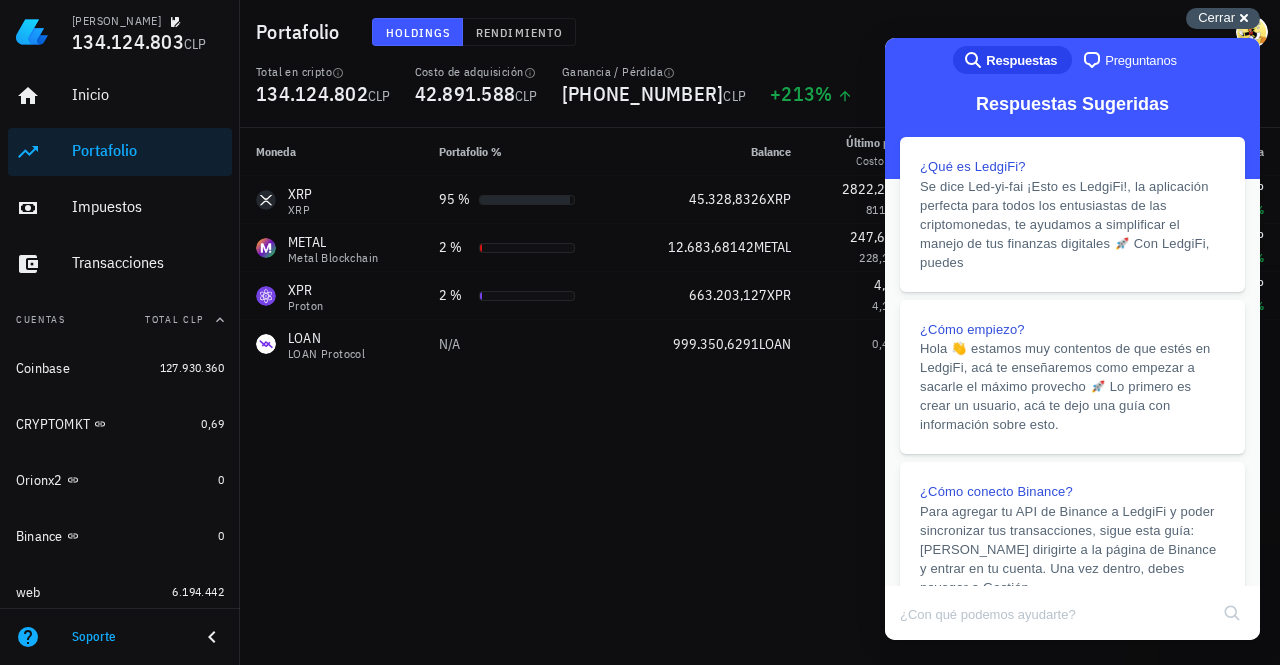 click on "Cerrar" at bounding box center (1216, 17) 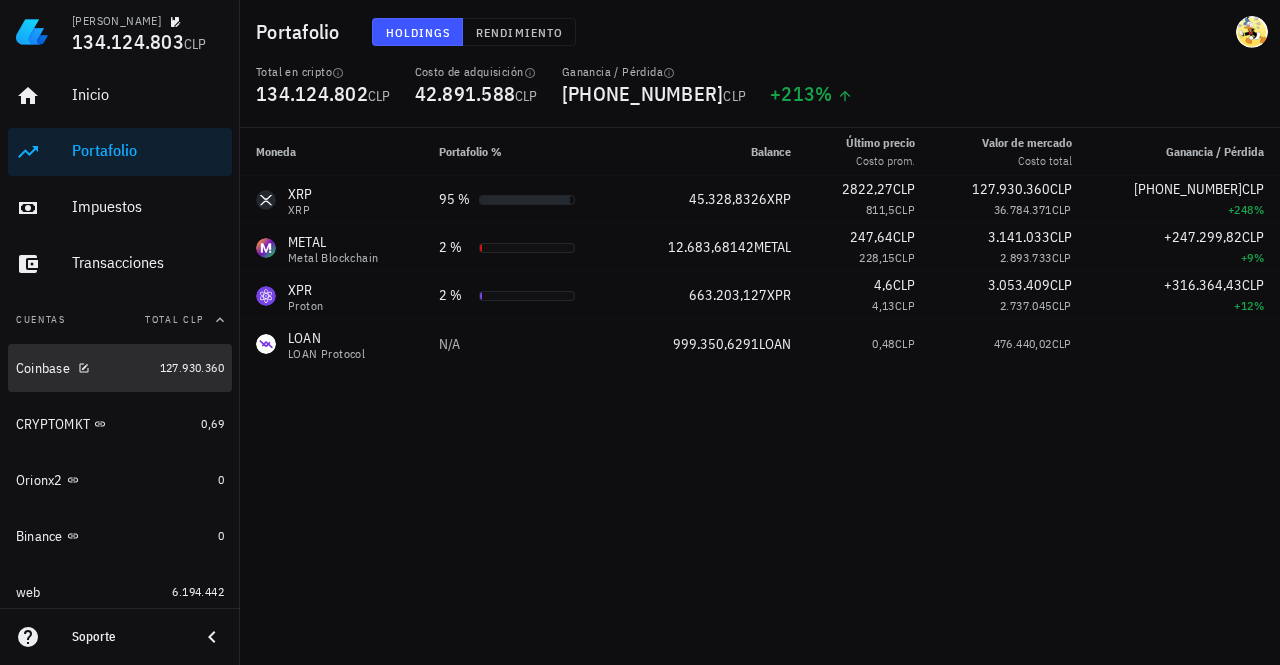 click on "Coinbase" at bounding box center [84, 368] 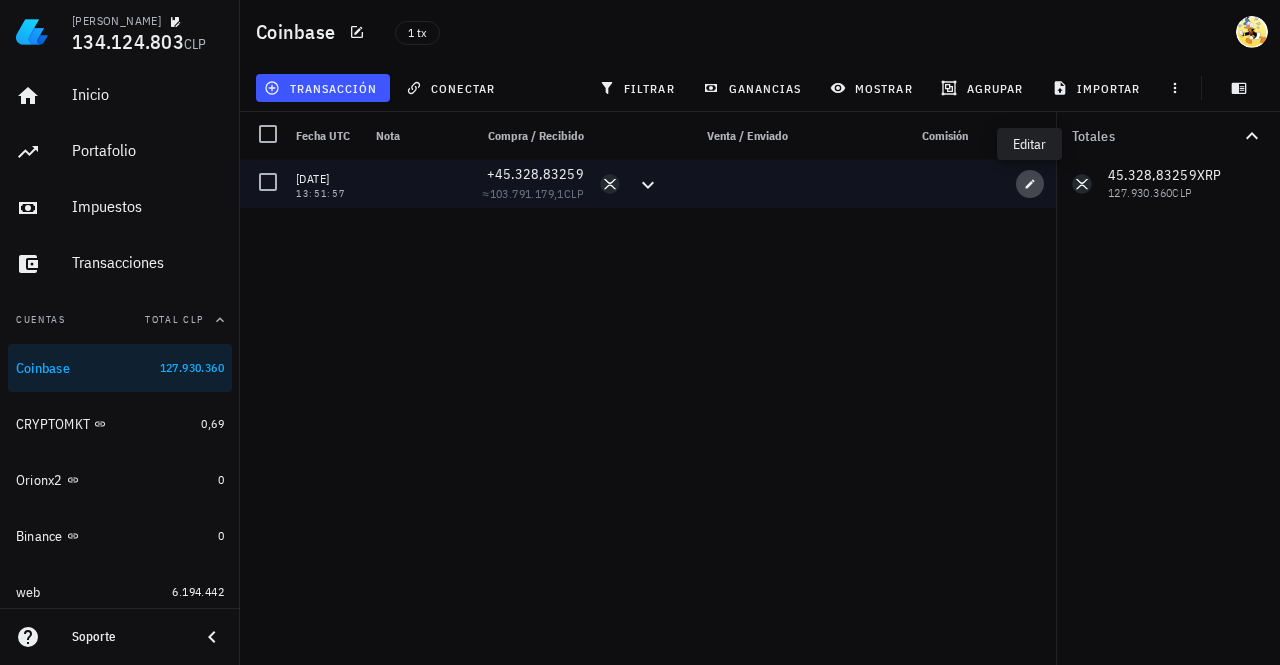 click 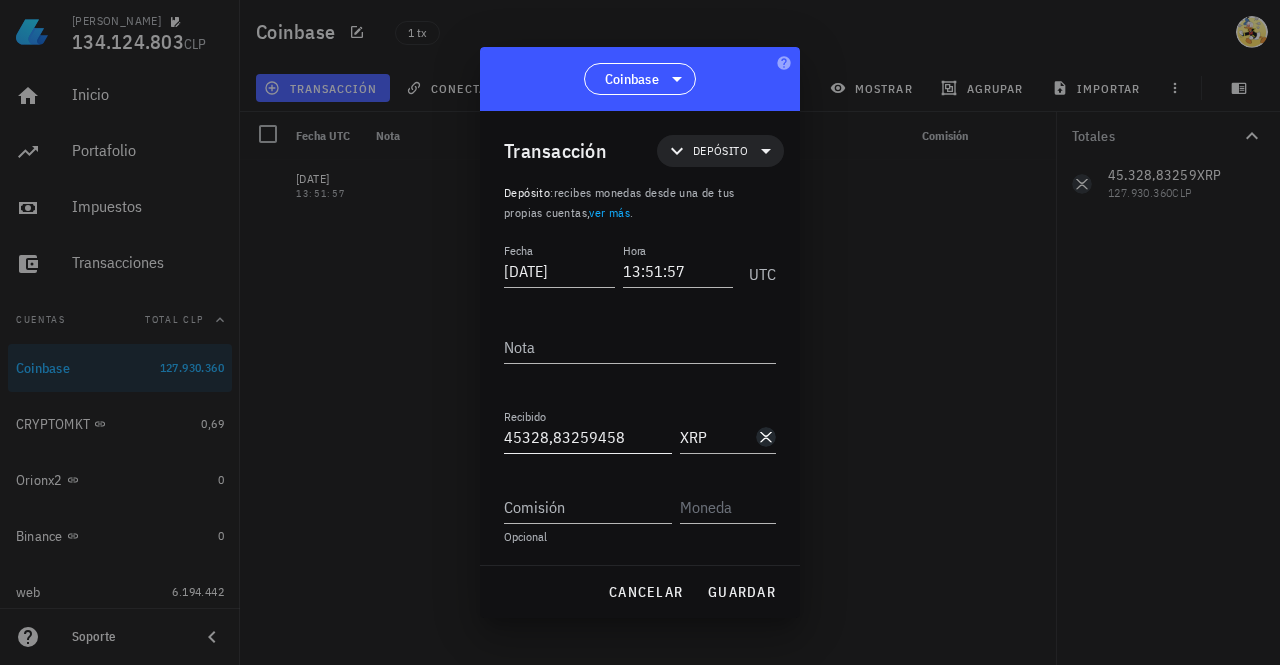 click on "45328,83259458" at bounding box center (588, 437) 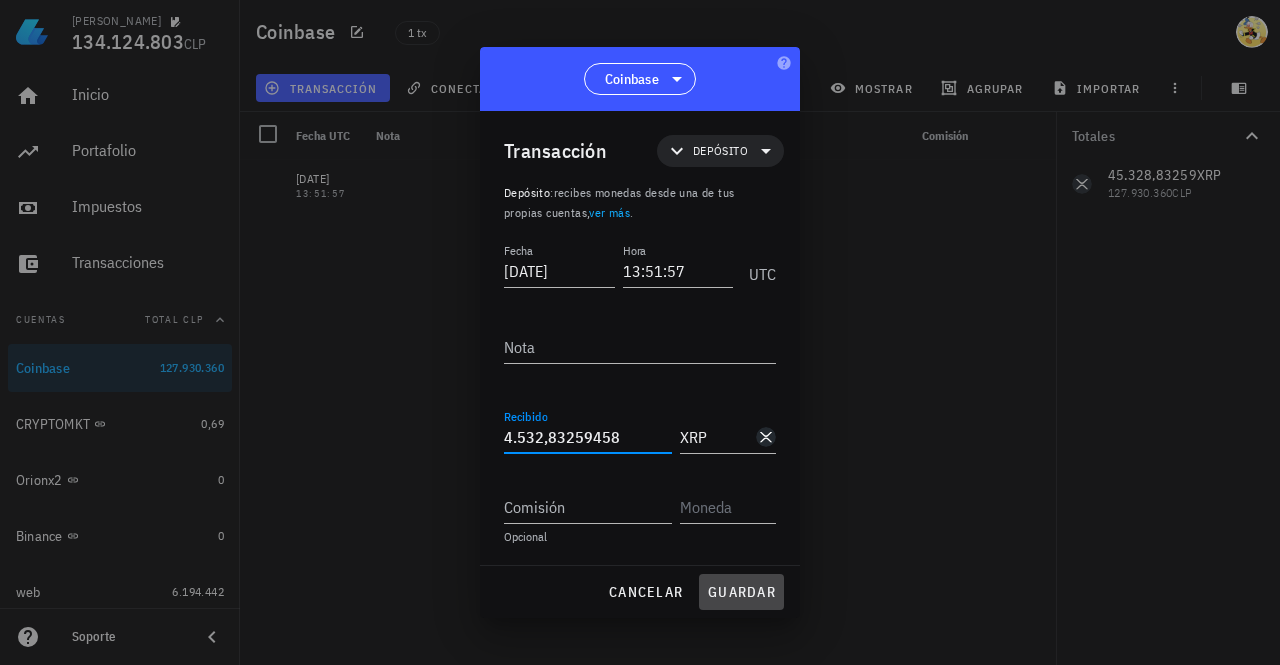 click on "guardar" at bounding box center [741, 592] 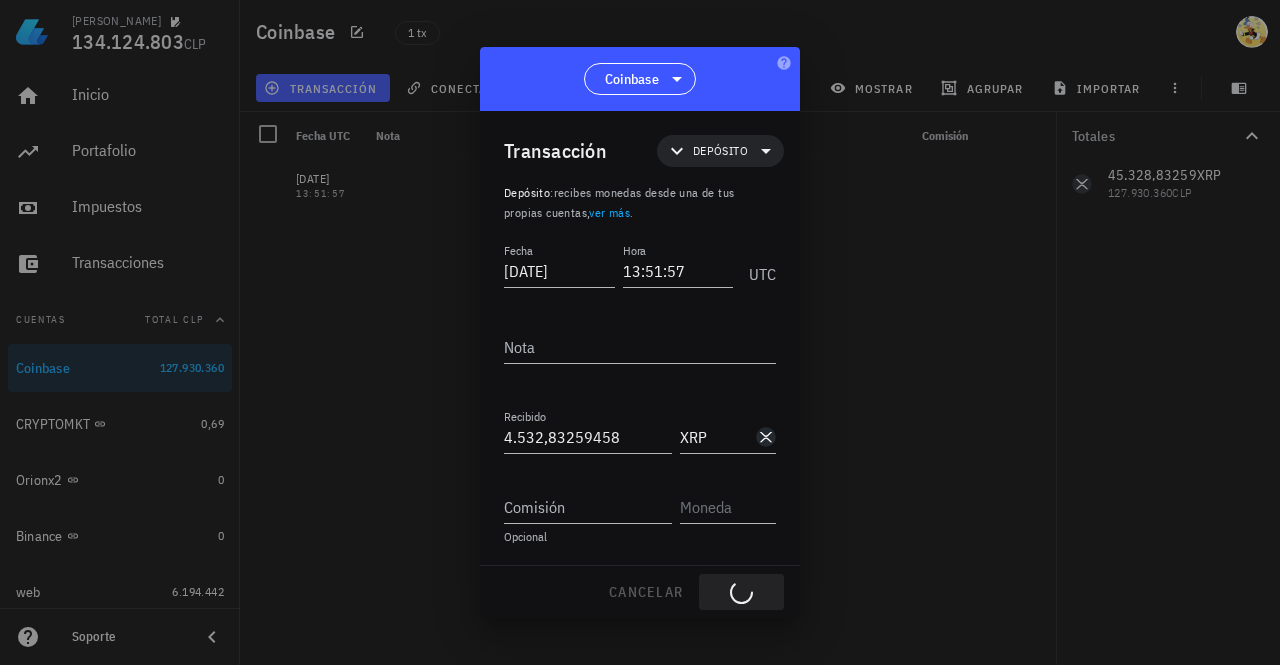 type on "45.328,83259458" 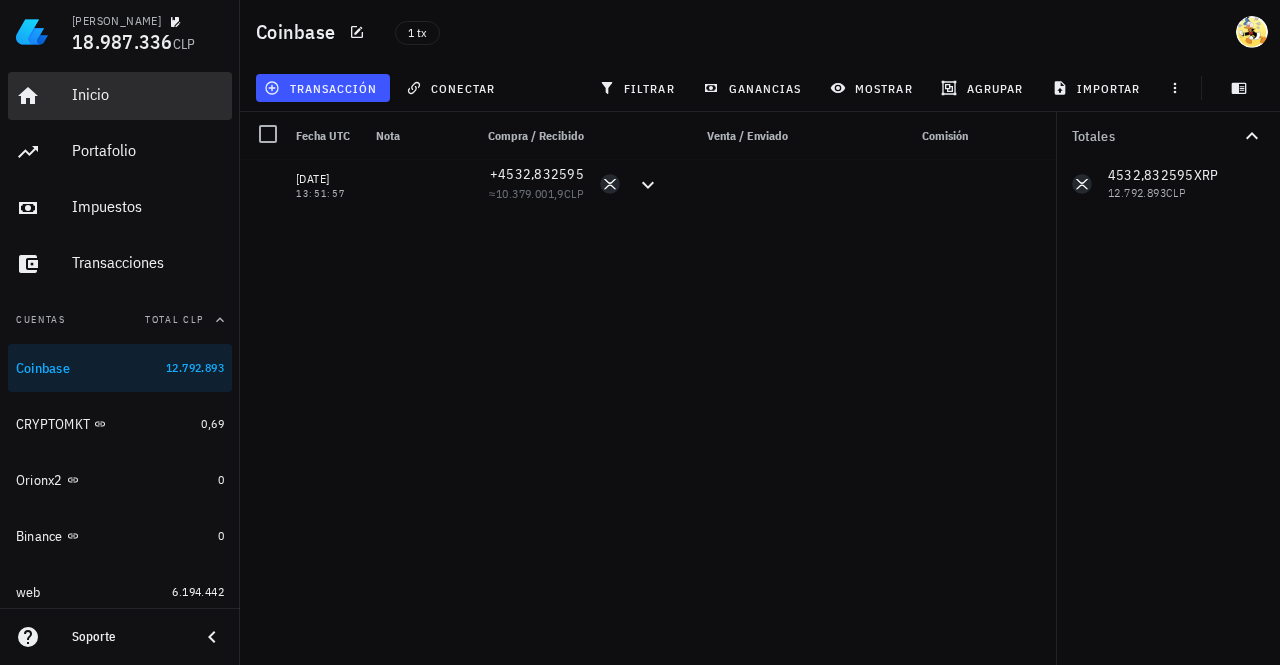 click on "Inicio" at bounding box center (148, 94) 